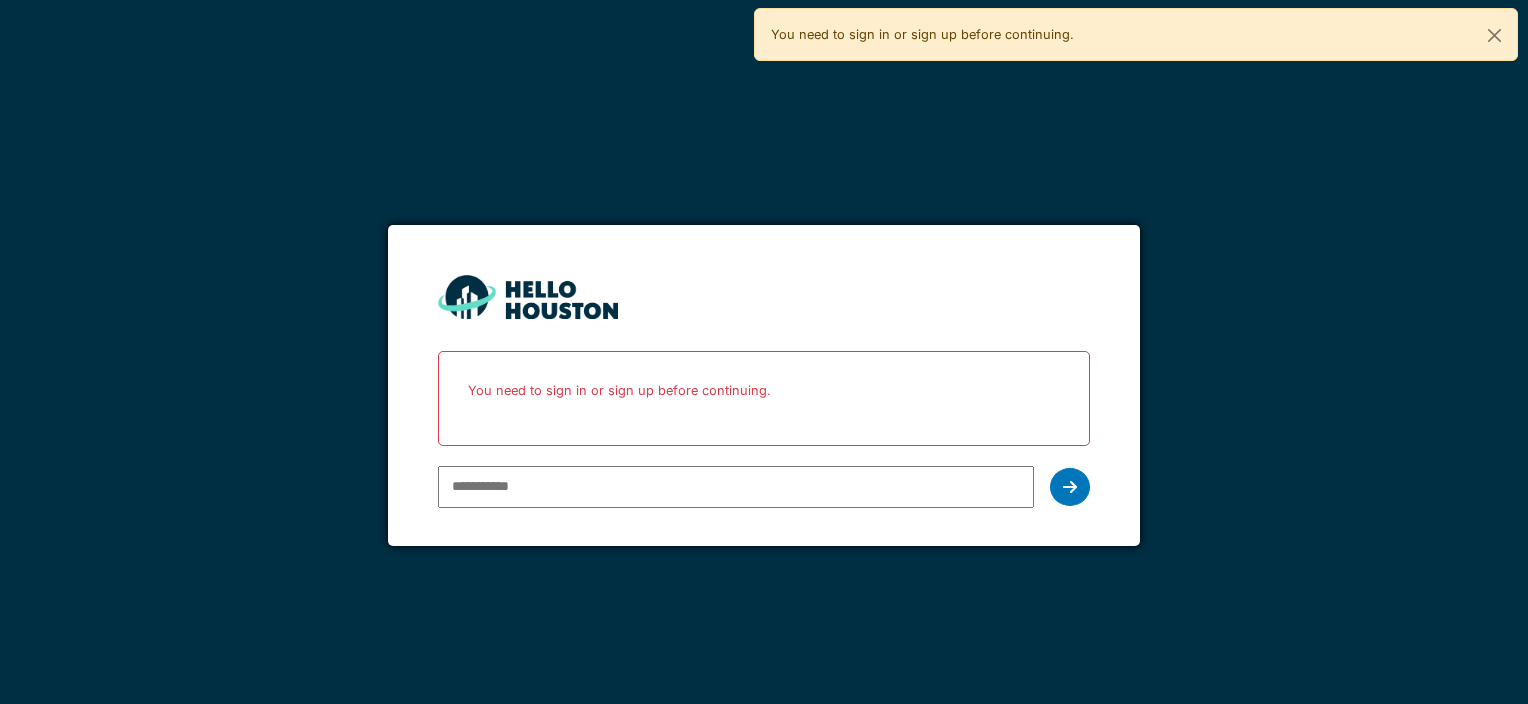 scroll, scrollTop: 0, scrollLeft: 0, axis: both 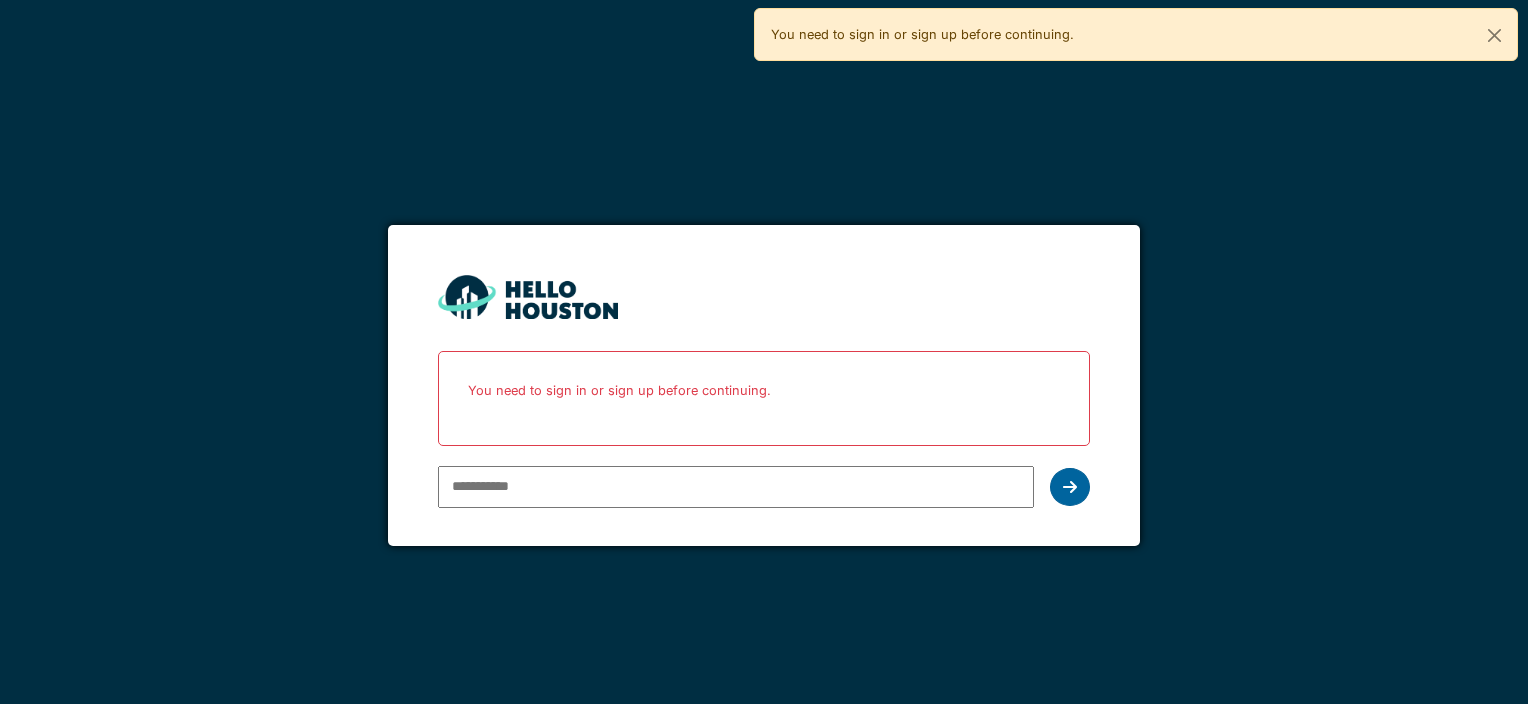 type on "**********" 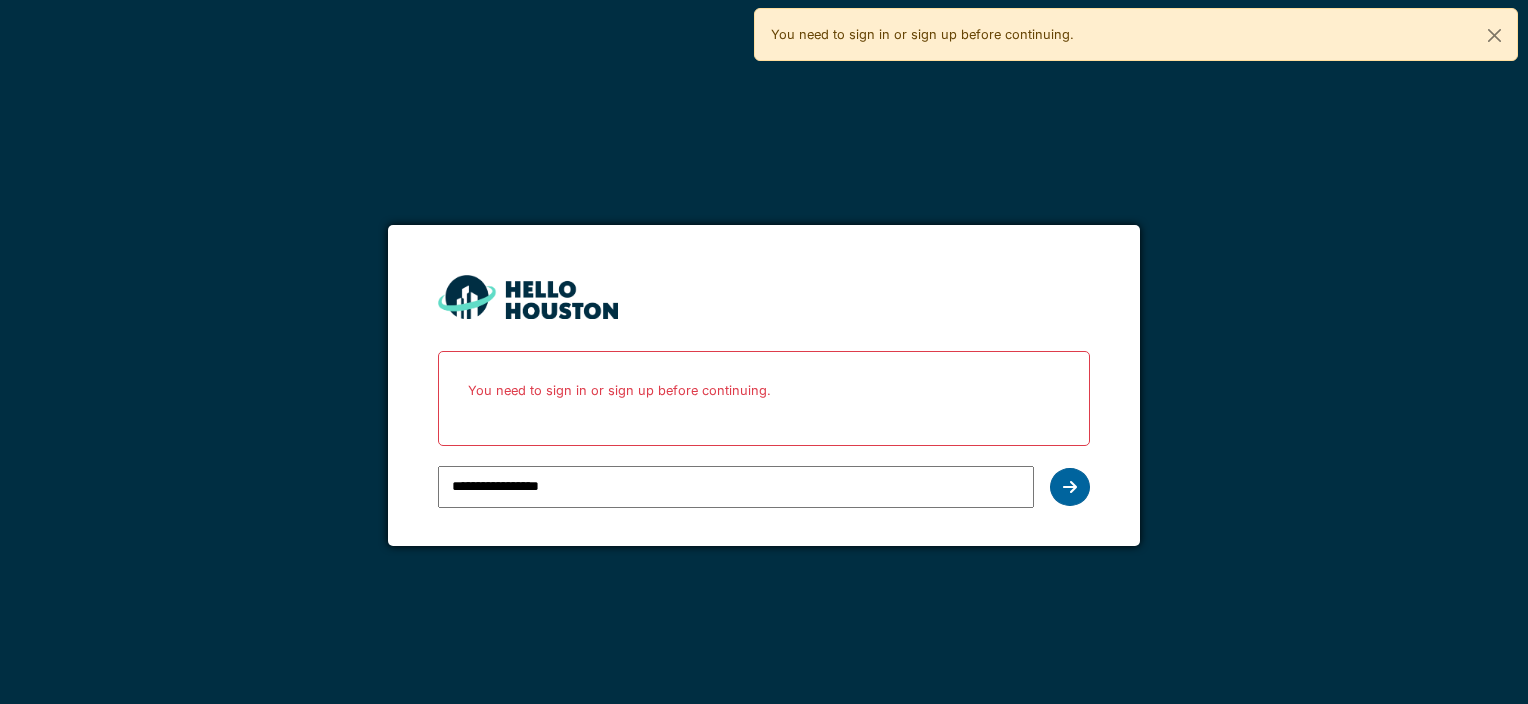 click at bounding box center (1070, 487) 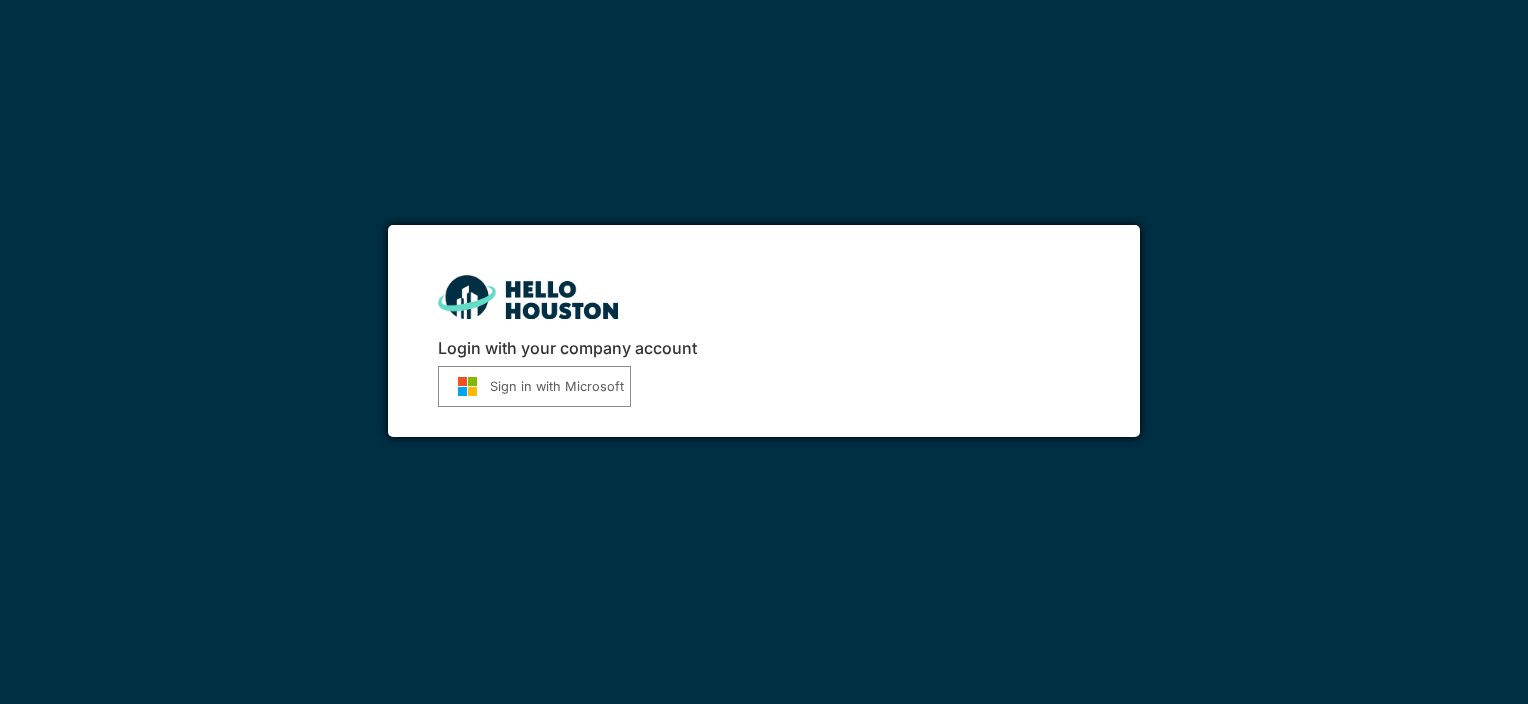 scroll, scrollTop: 0, scrollLeft: 0, axis: both 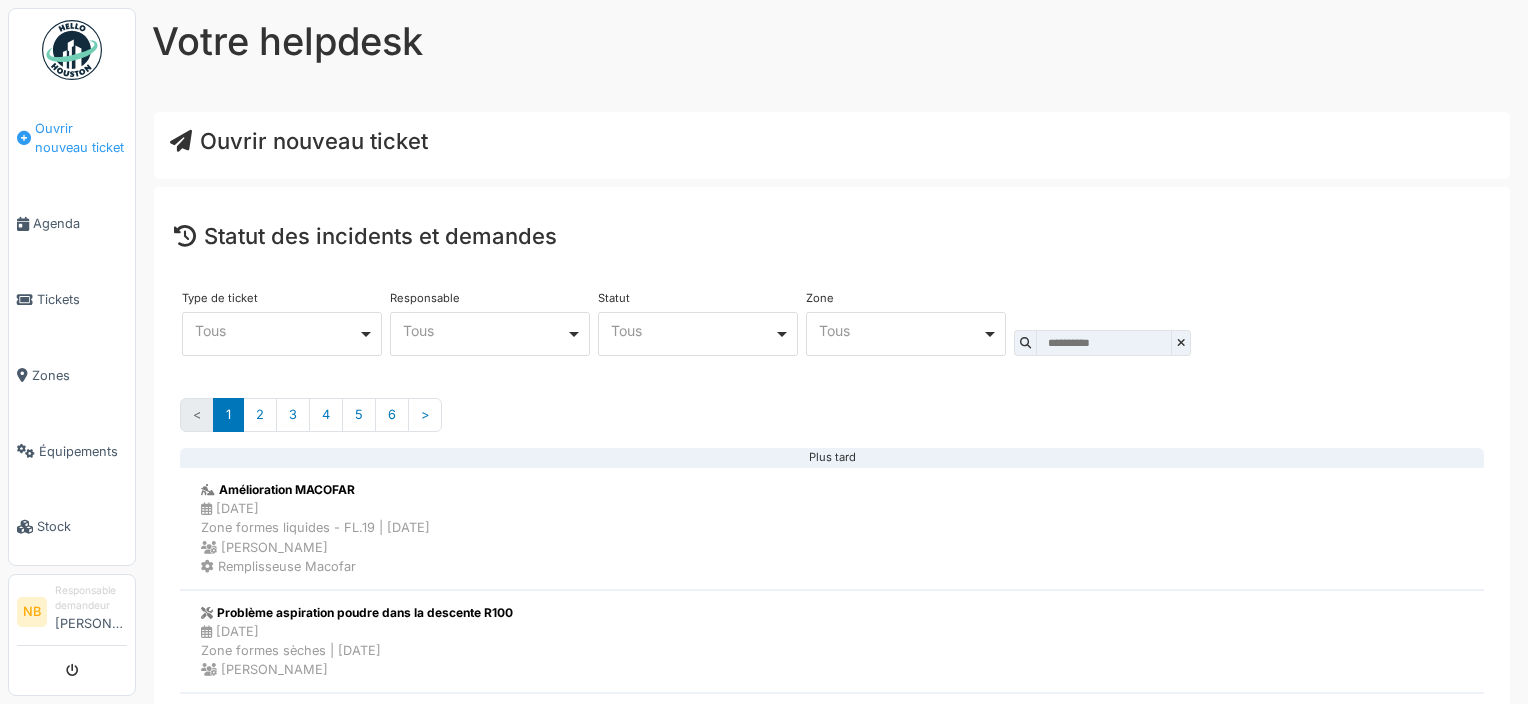 click on "Ouvrir nouveau ticket" at bounding box center (81, 138) 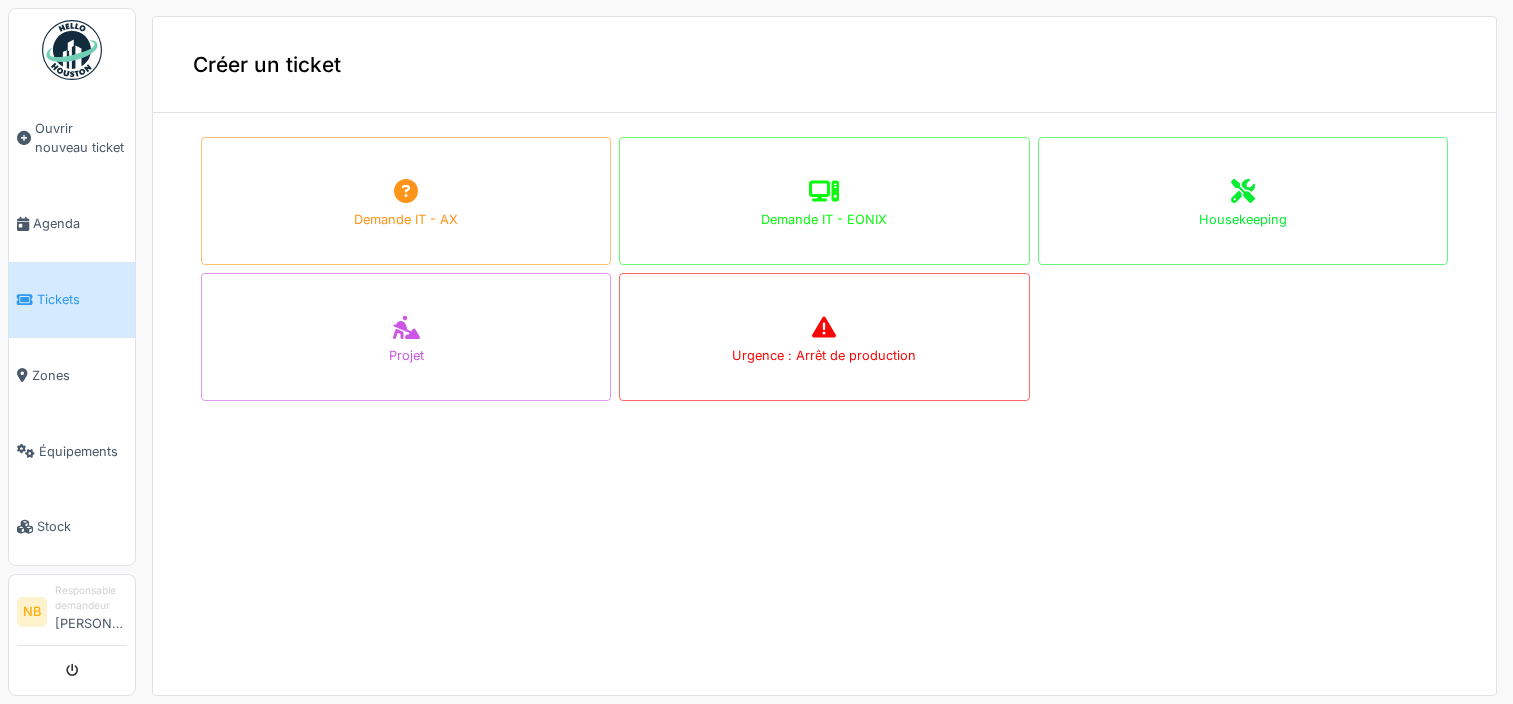scroll, scrollTop: 0, scrollLeft: 0, axis: both 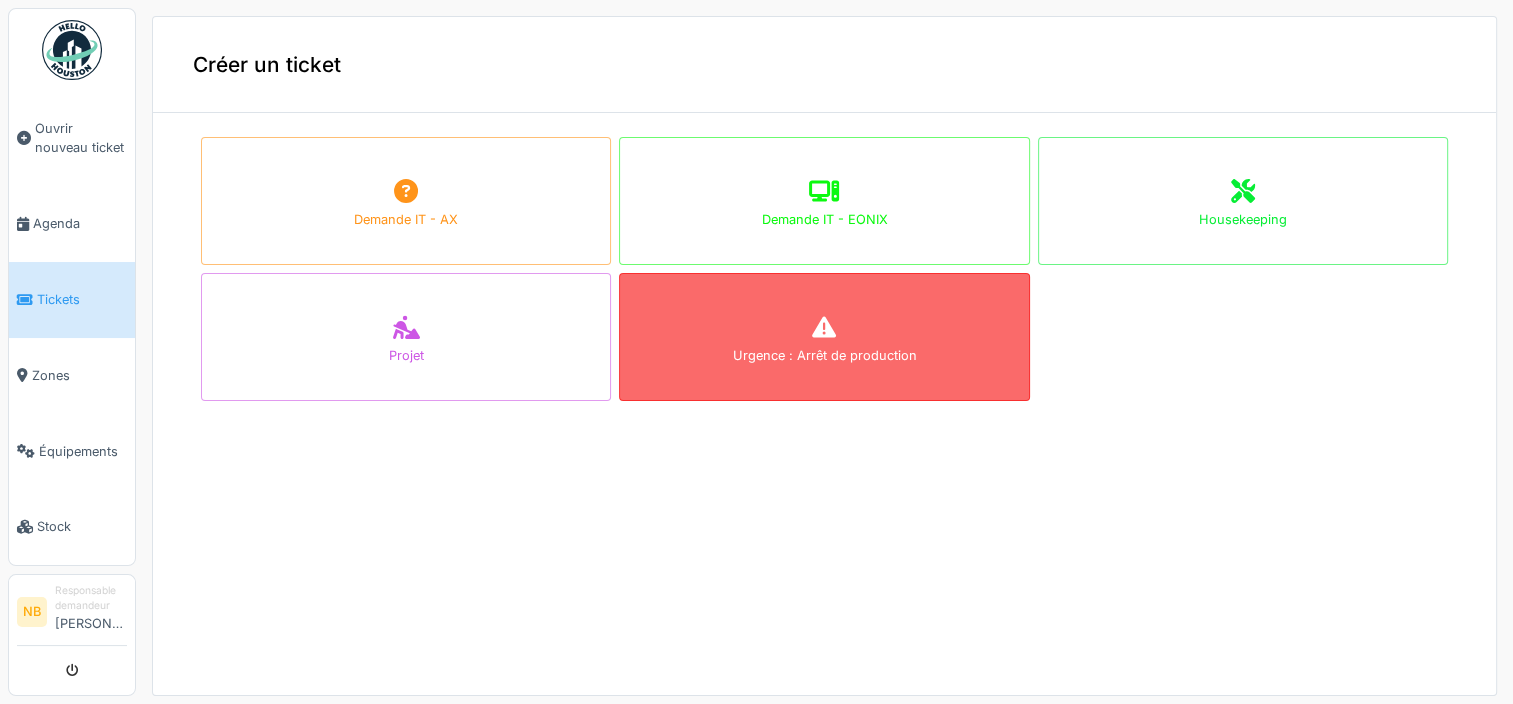 click on "Urgence : Arrêt de production" at bounding box center [824, 355] 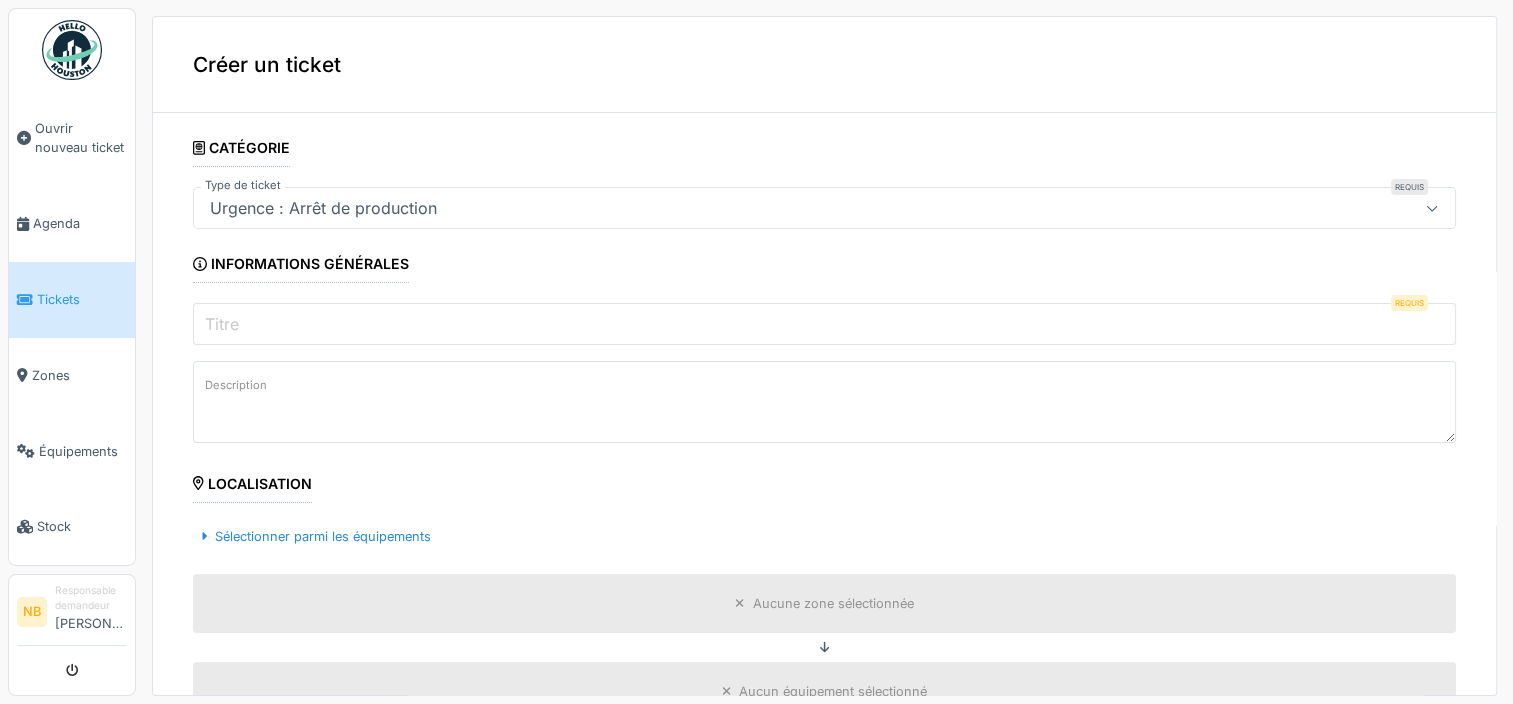 click on "Titre" at bounding box center [824, 324] 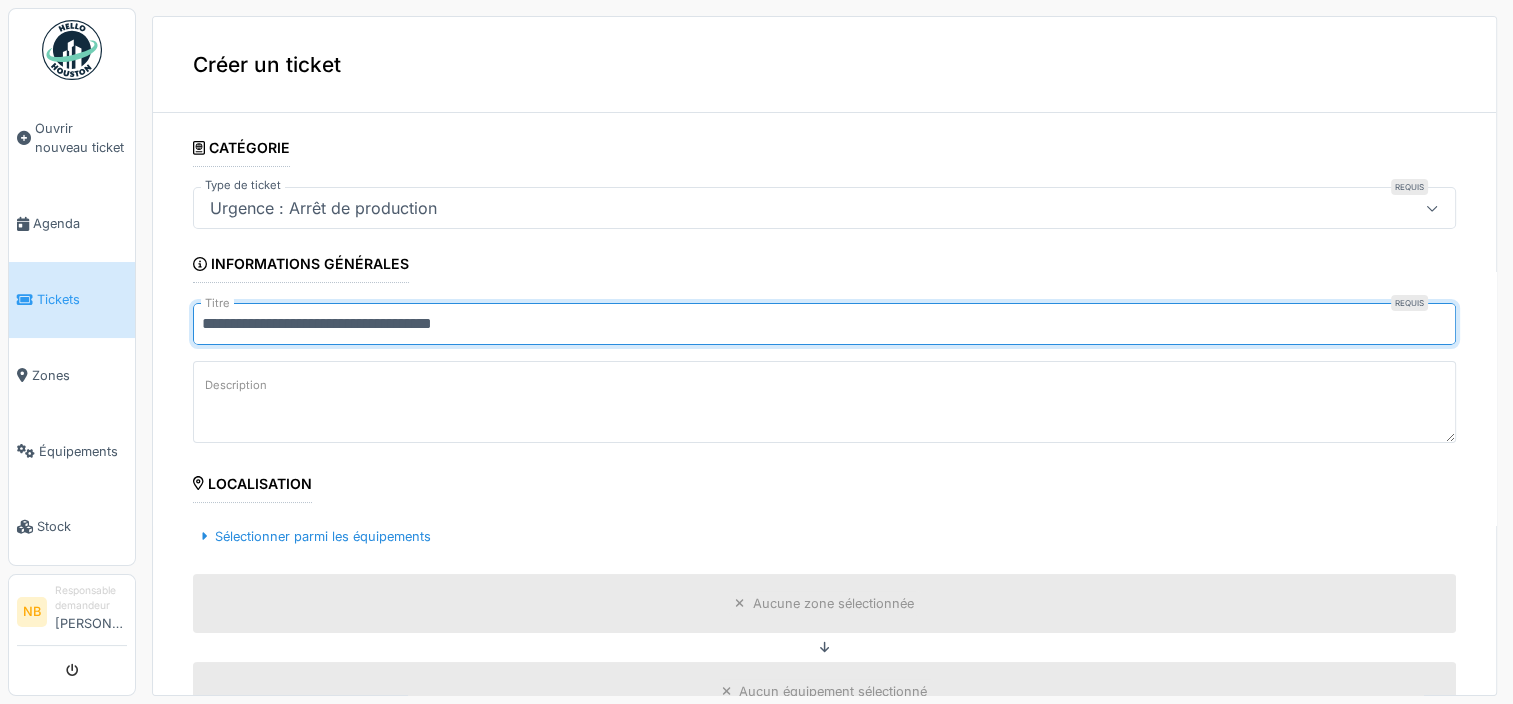 drag, startPoint x: 496, startPoint y: 329, endPoint x: 237, endPoint y: 347, distance: 259.62473 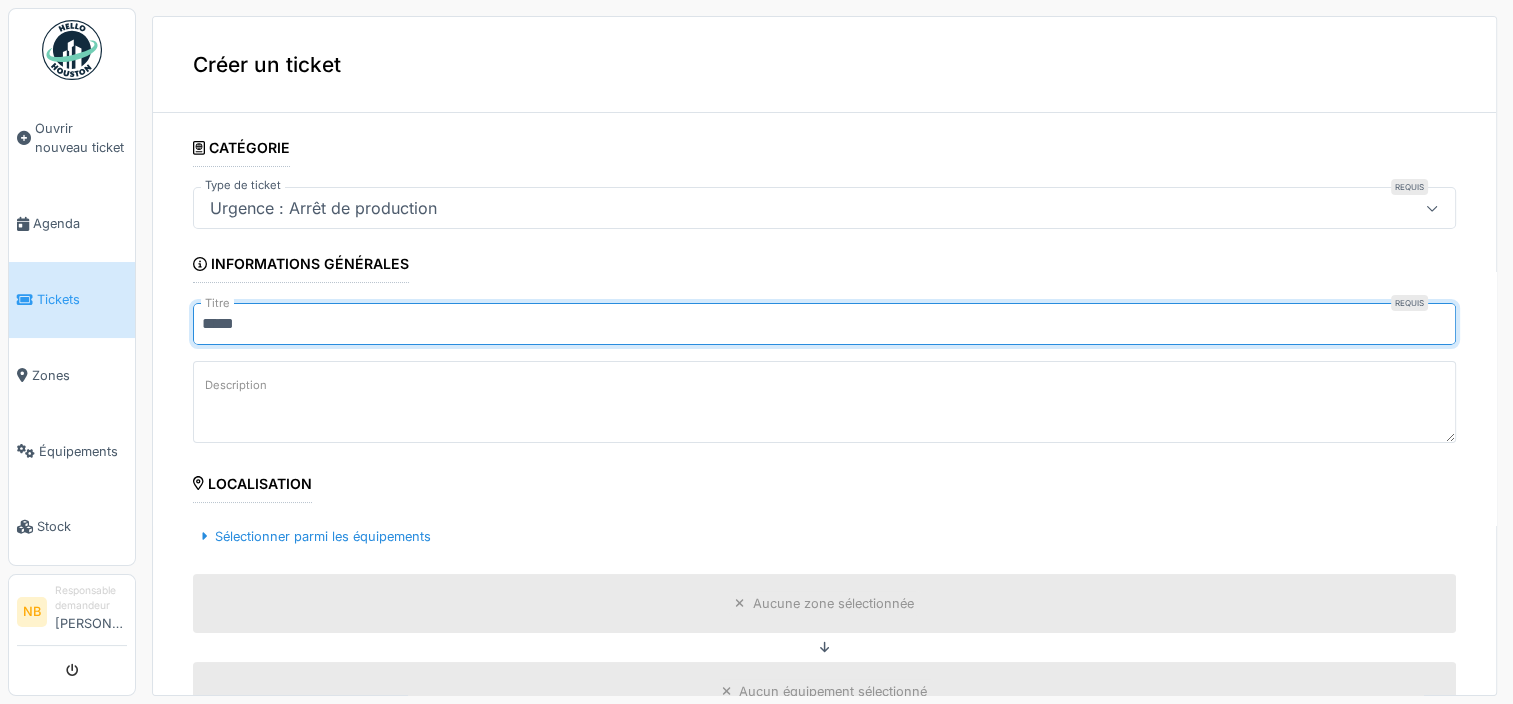 click on "****" at bounding box center [824, 324] 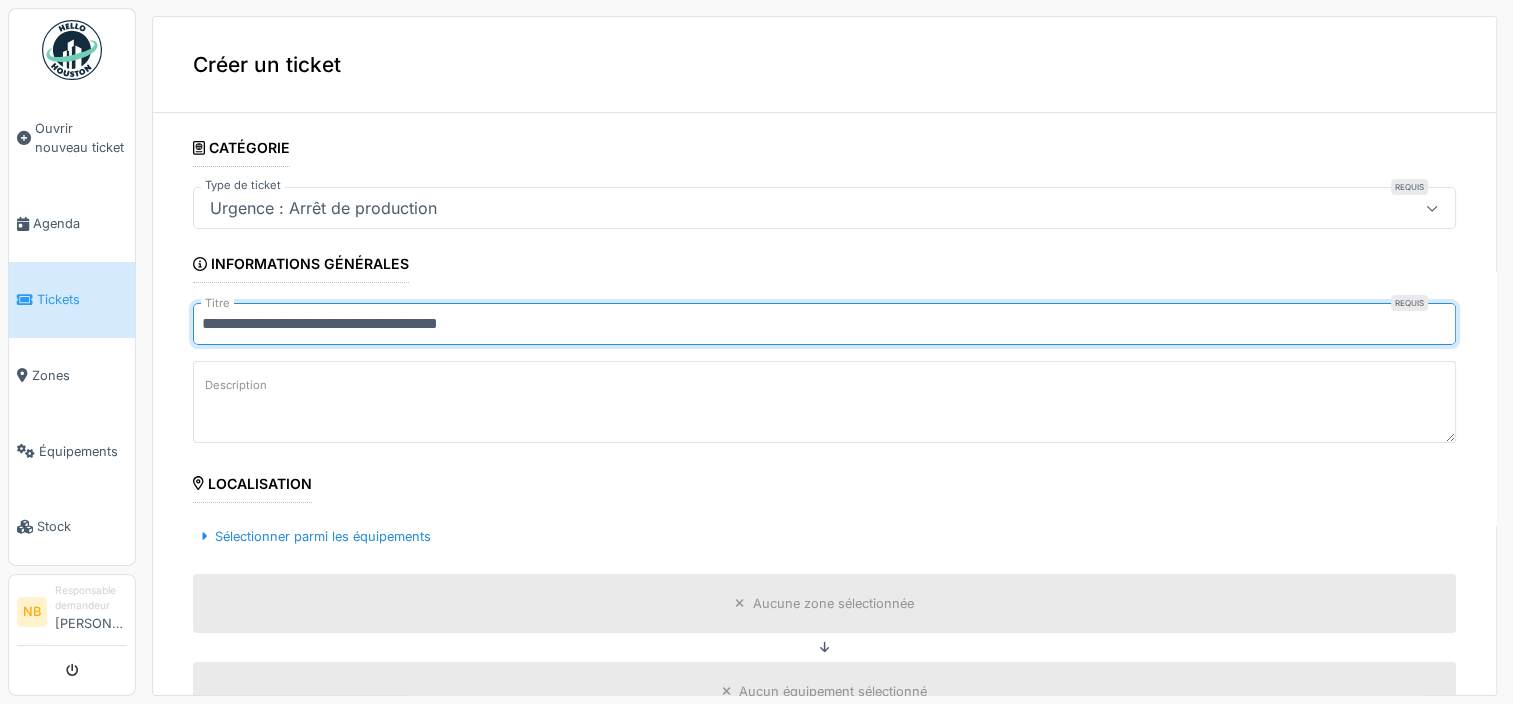 click on "**********" at bounding box center [824, 324] 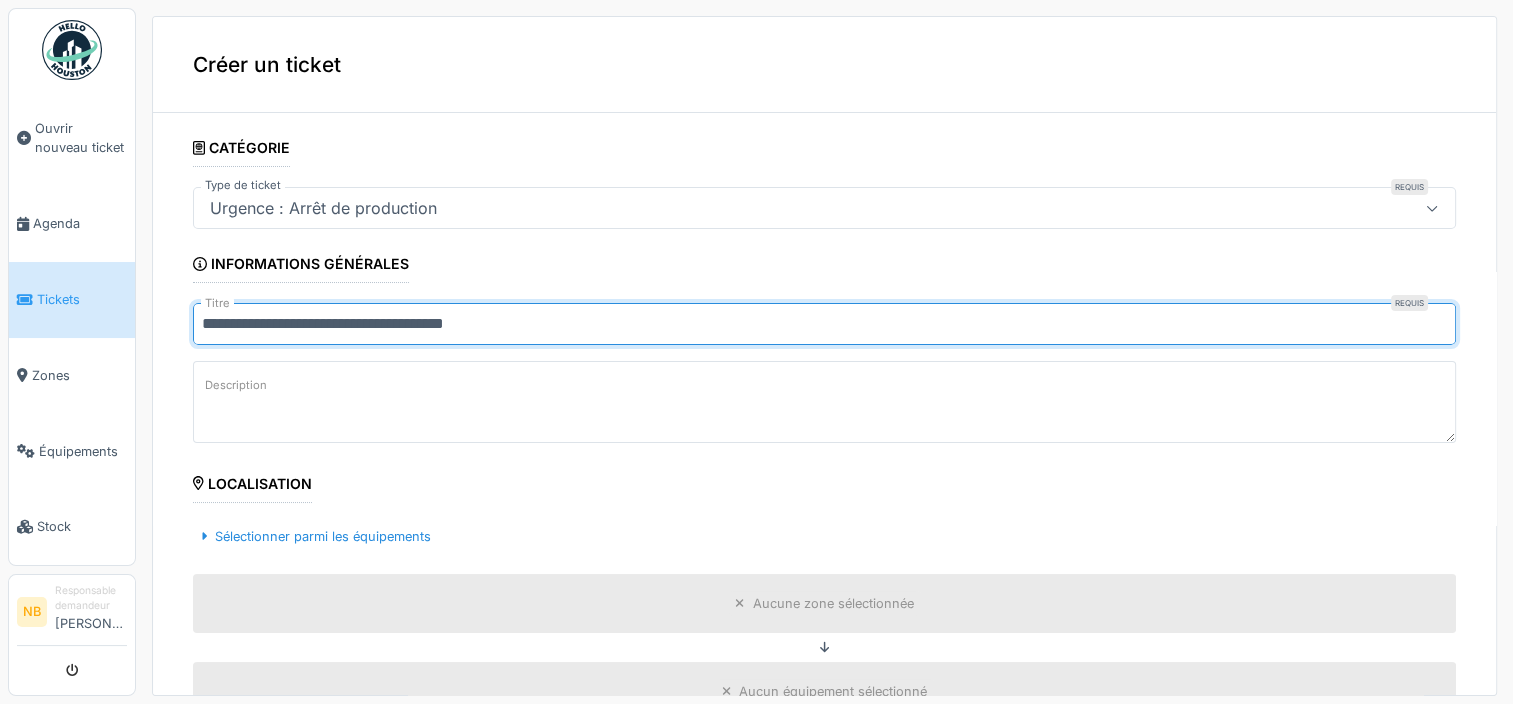 click on "**********" at bounding box center (824, 324) 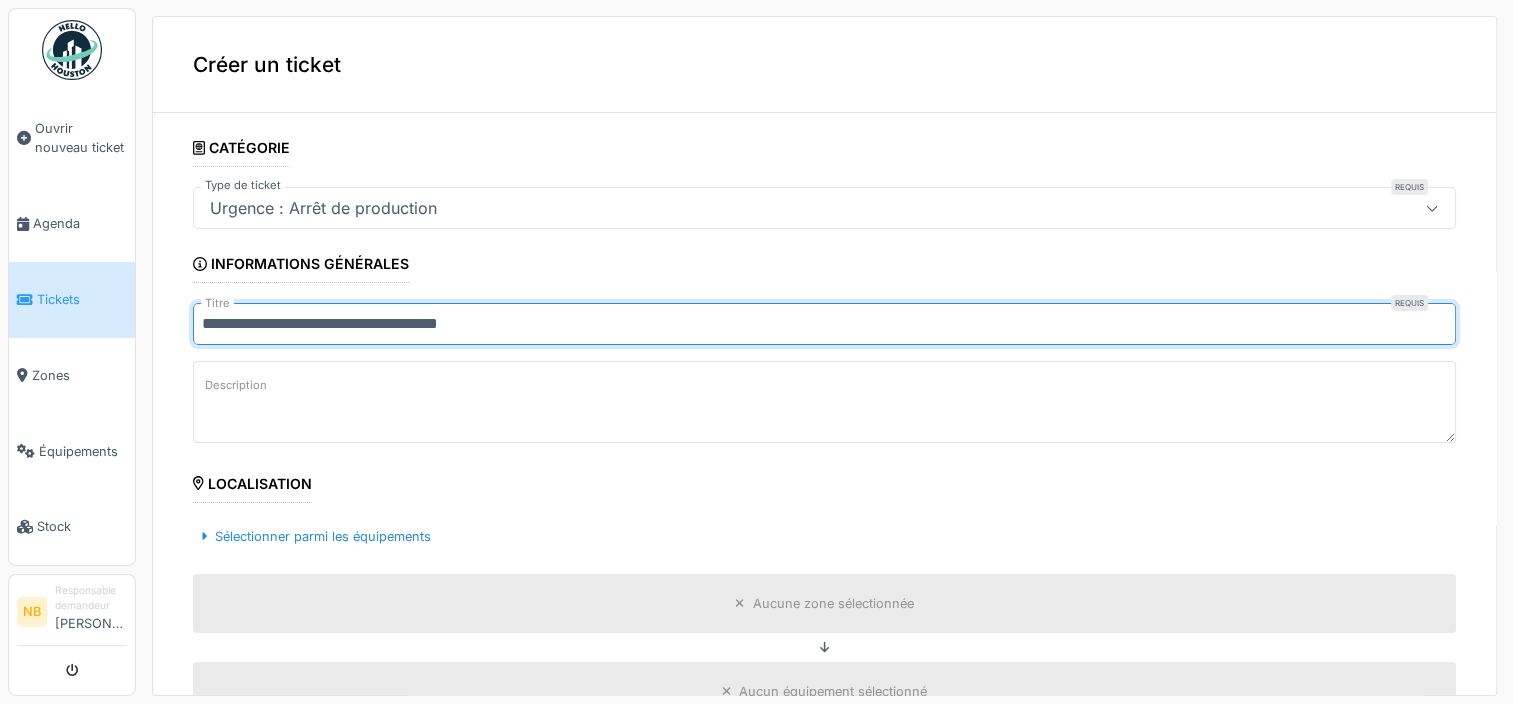 click on "**********" at bounding box center (824, 324) 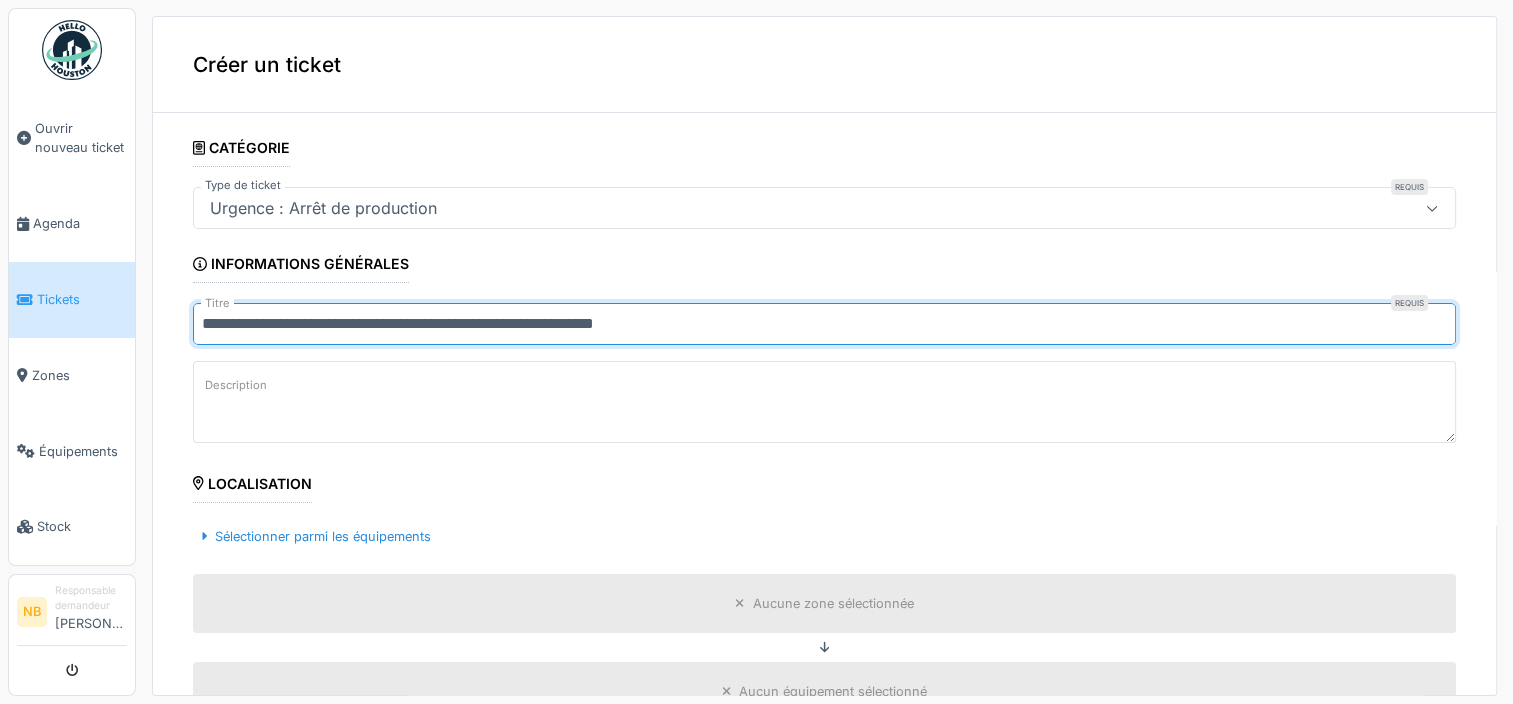 drag, startPoint x: 680, startPoint y: 327, endPoint x: 192, endPoint y: 362, distance: 489.2535 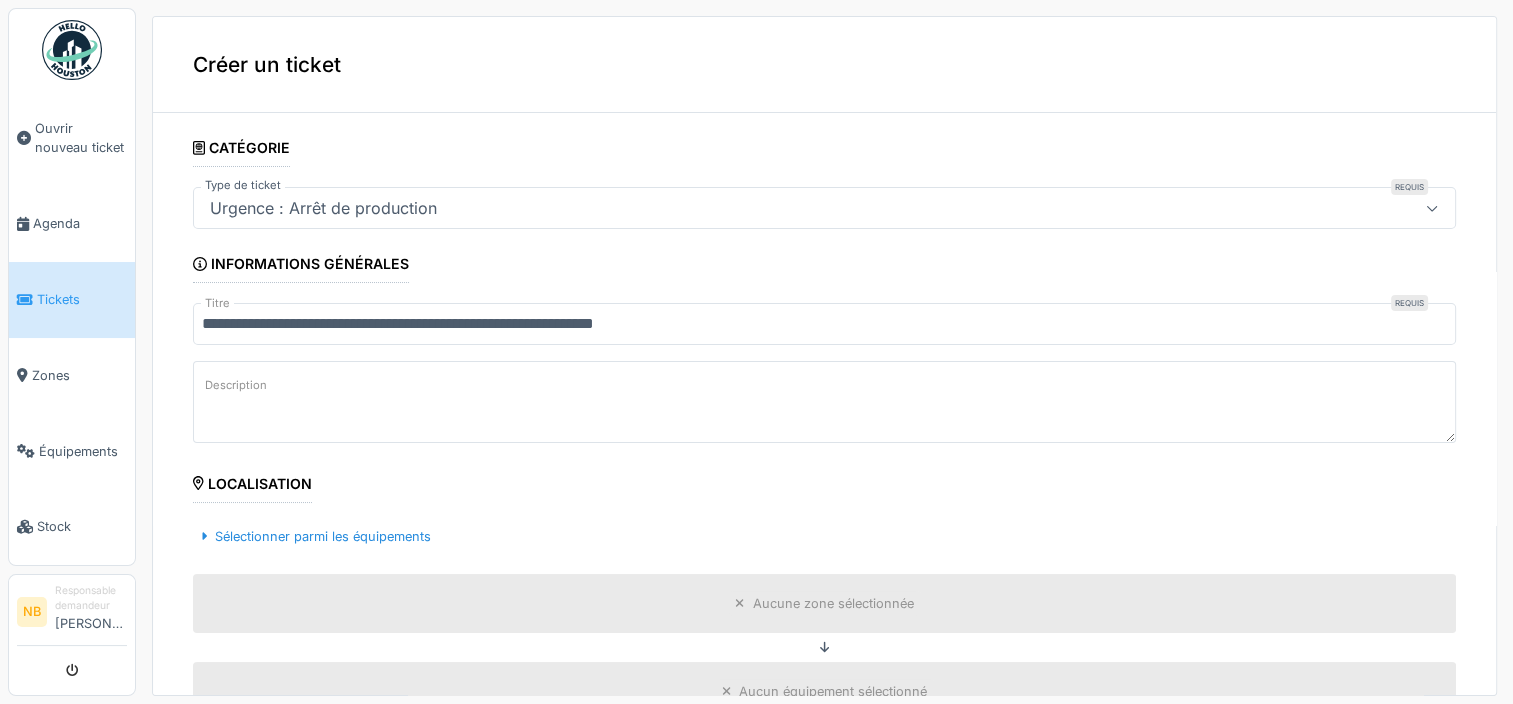 click on "Description" at bounding box center [824, 402] 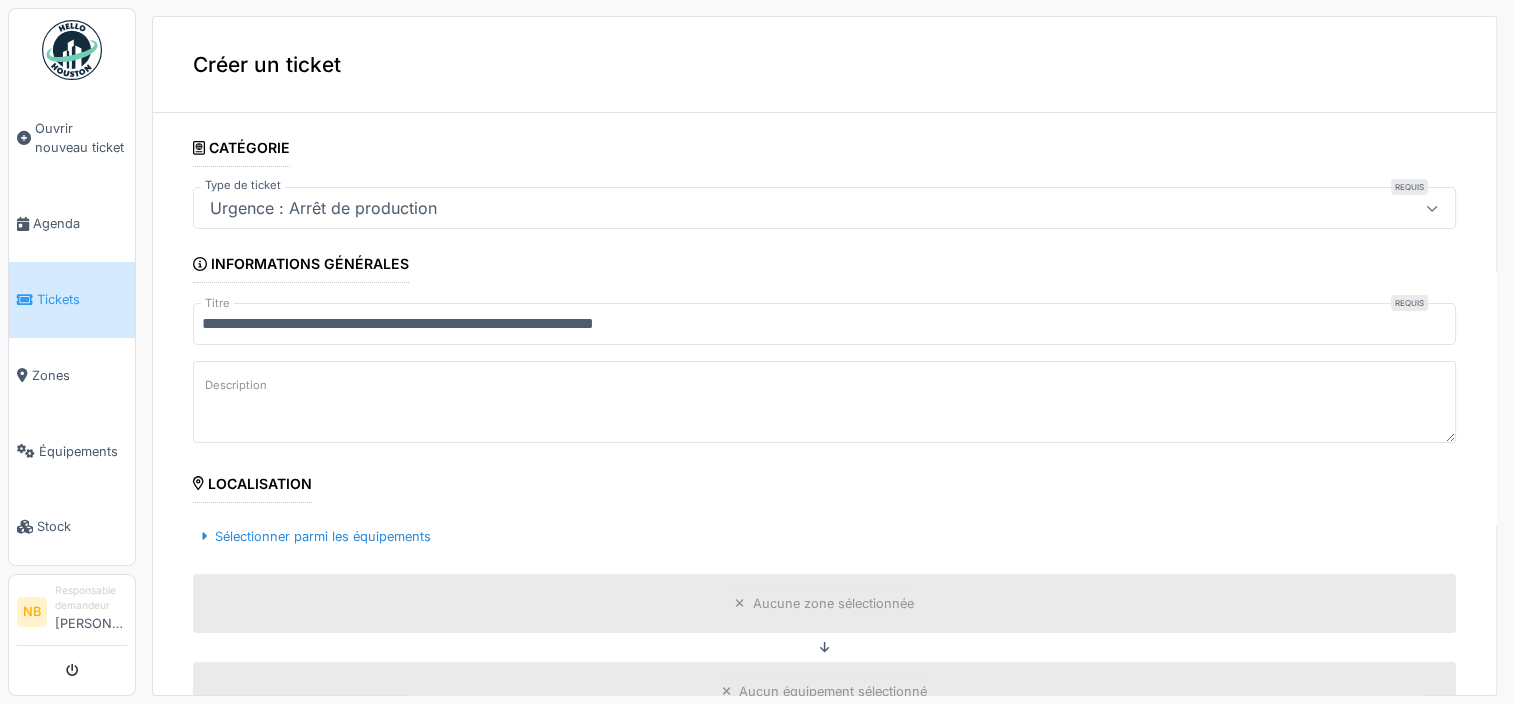 paste on "**********" 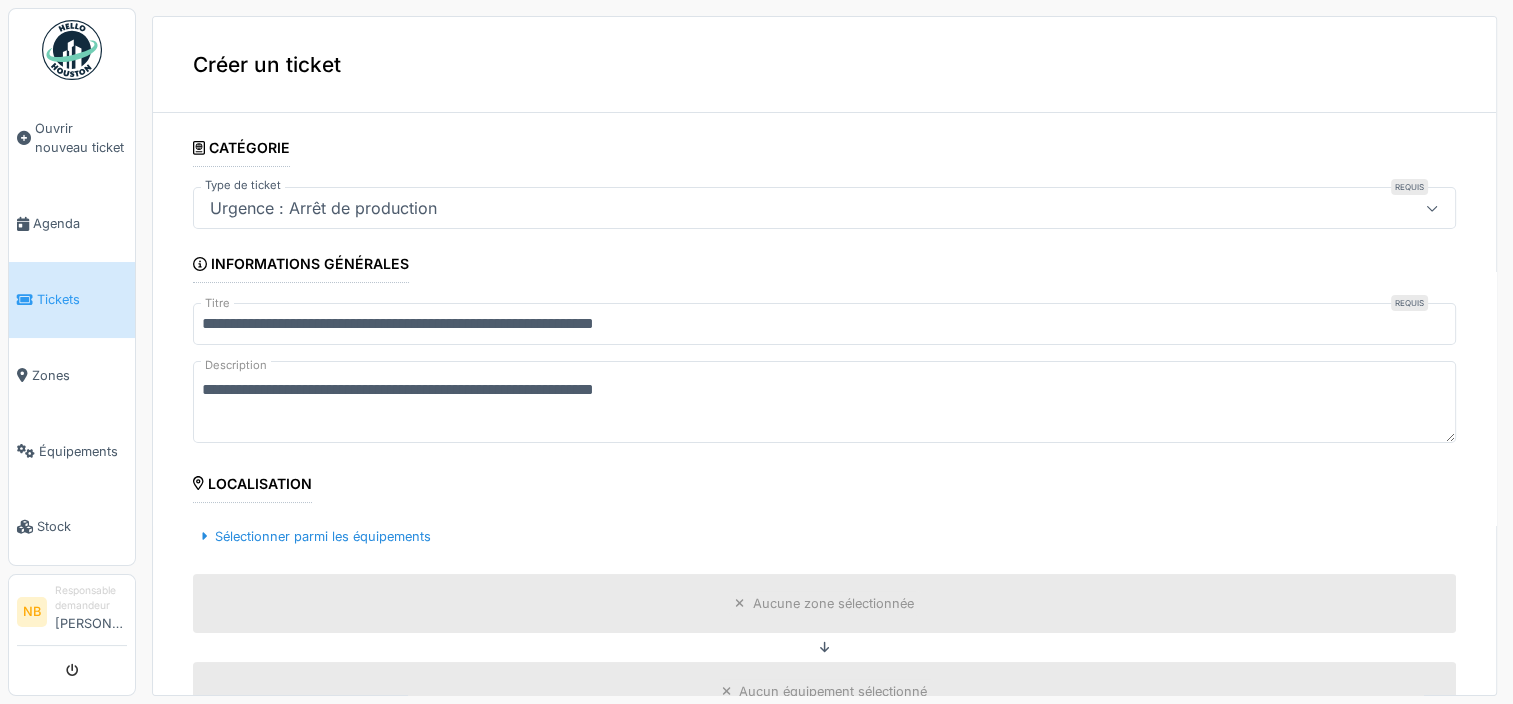 scroll, scrollTop: 200, scrollLeft: 0, axis: vertical 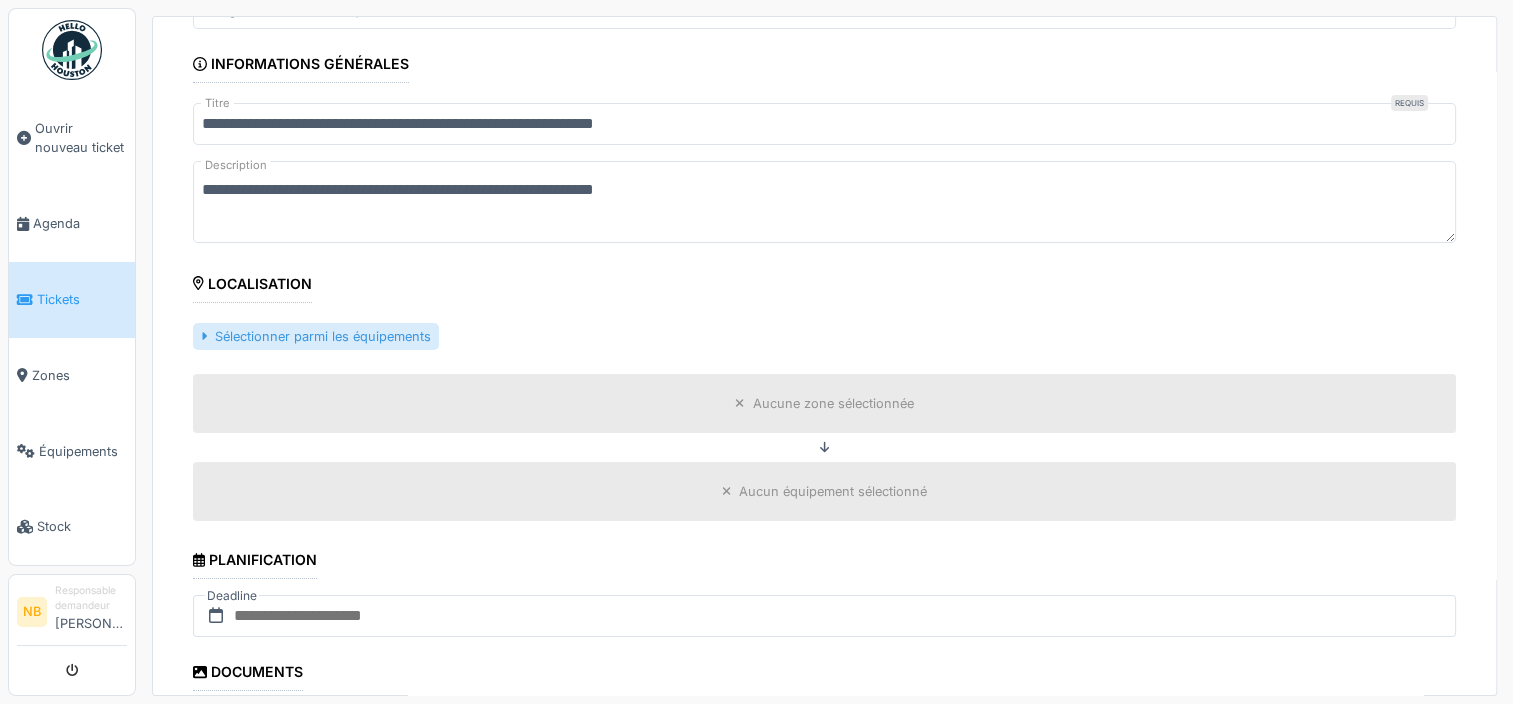 type on "**********" 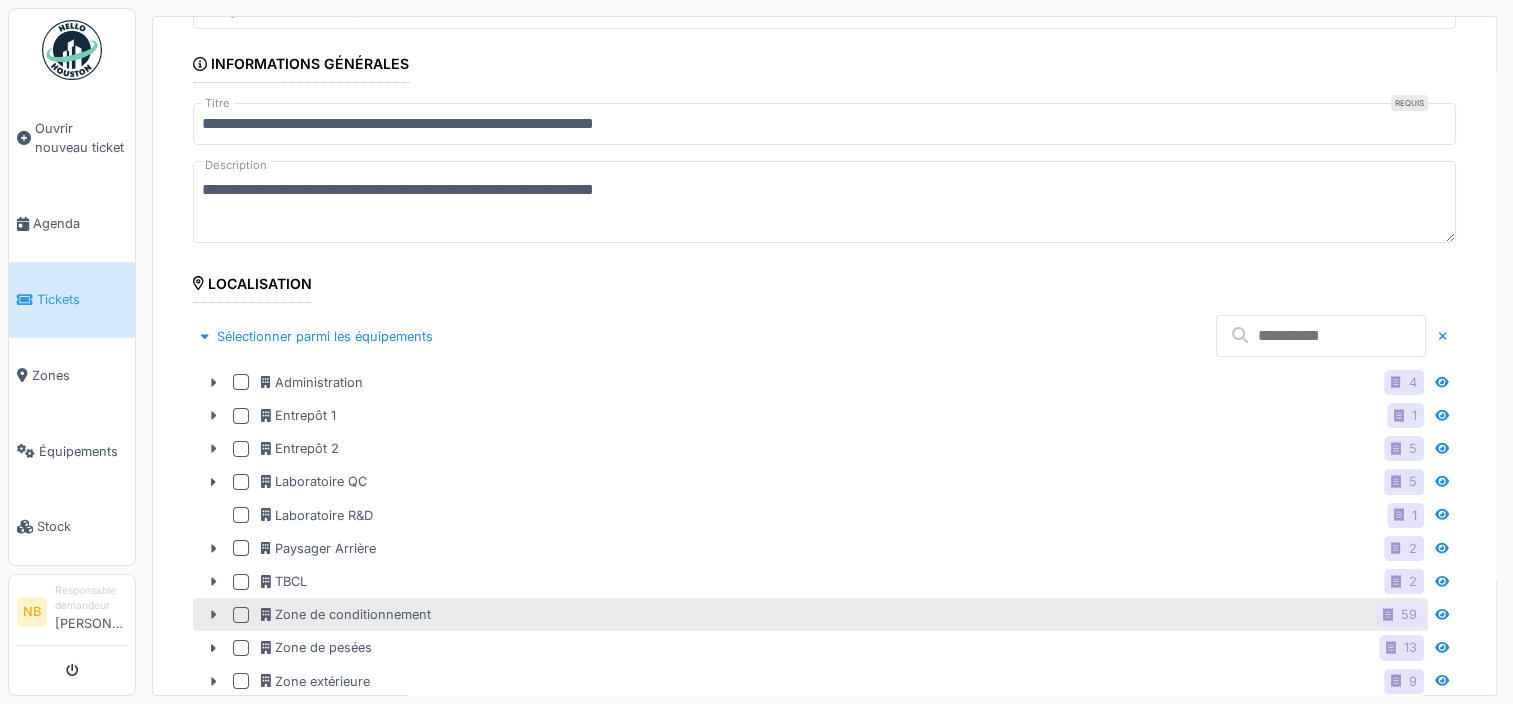 click at bounding box center [241, 615] 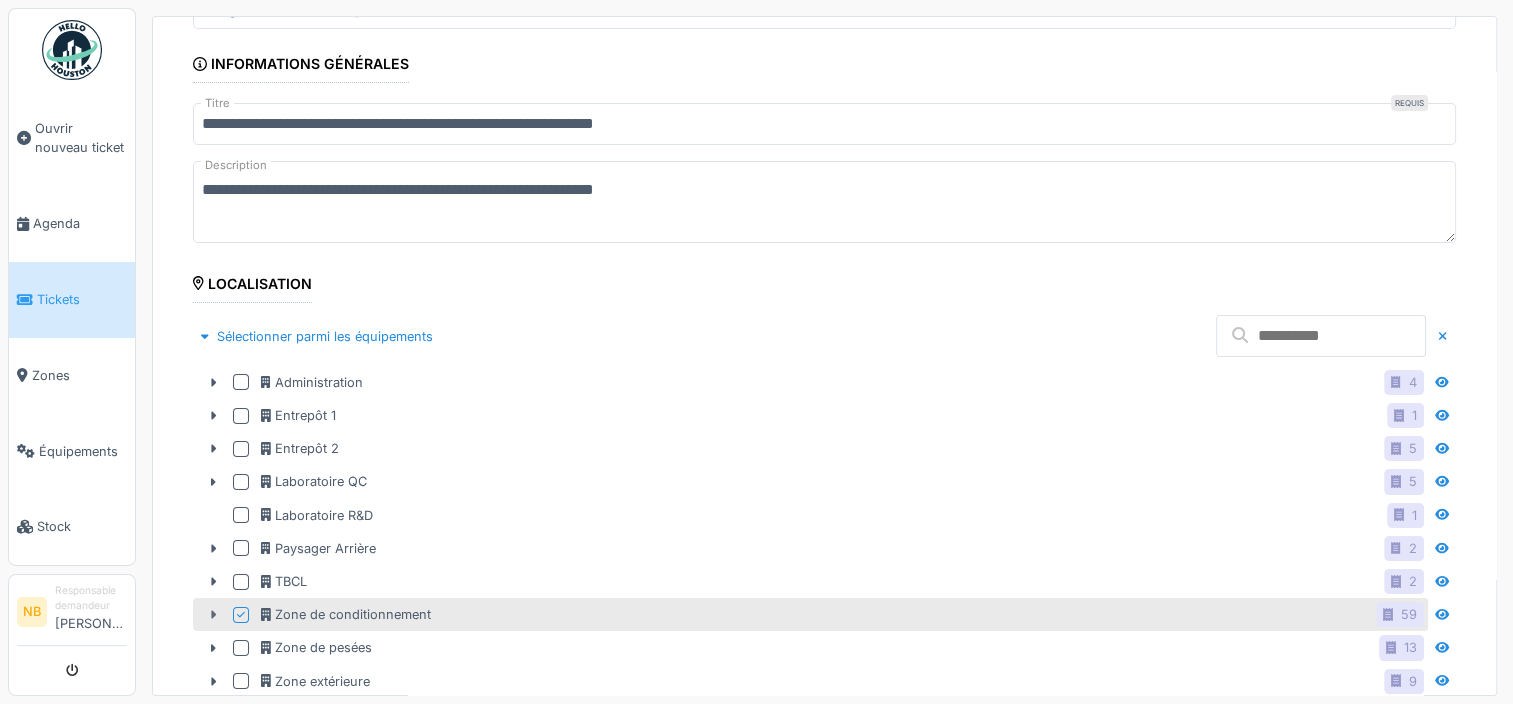 click 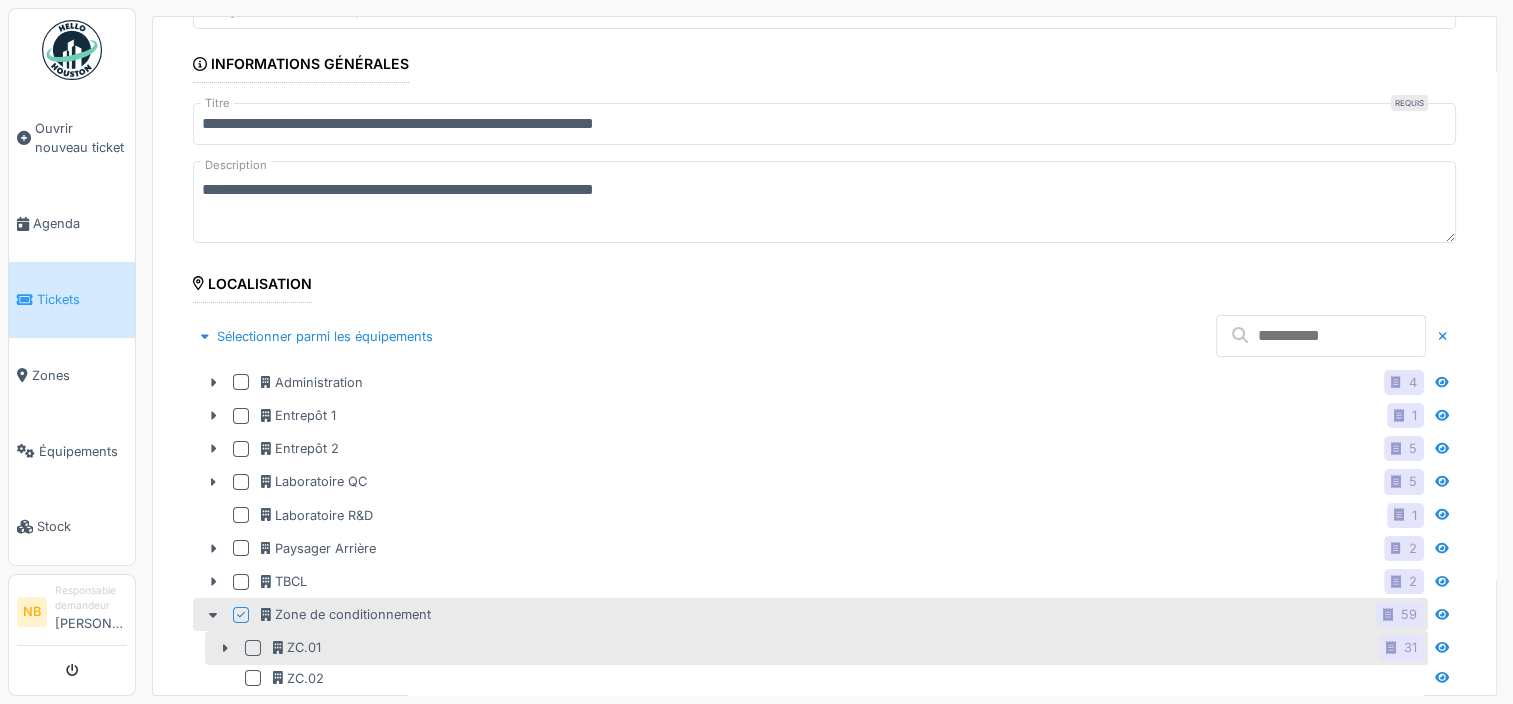 click at bounding box center [253, 648] 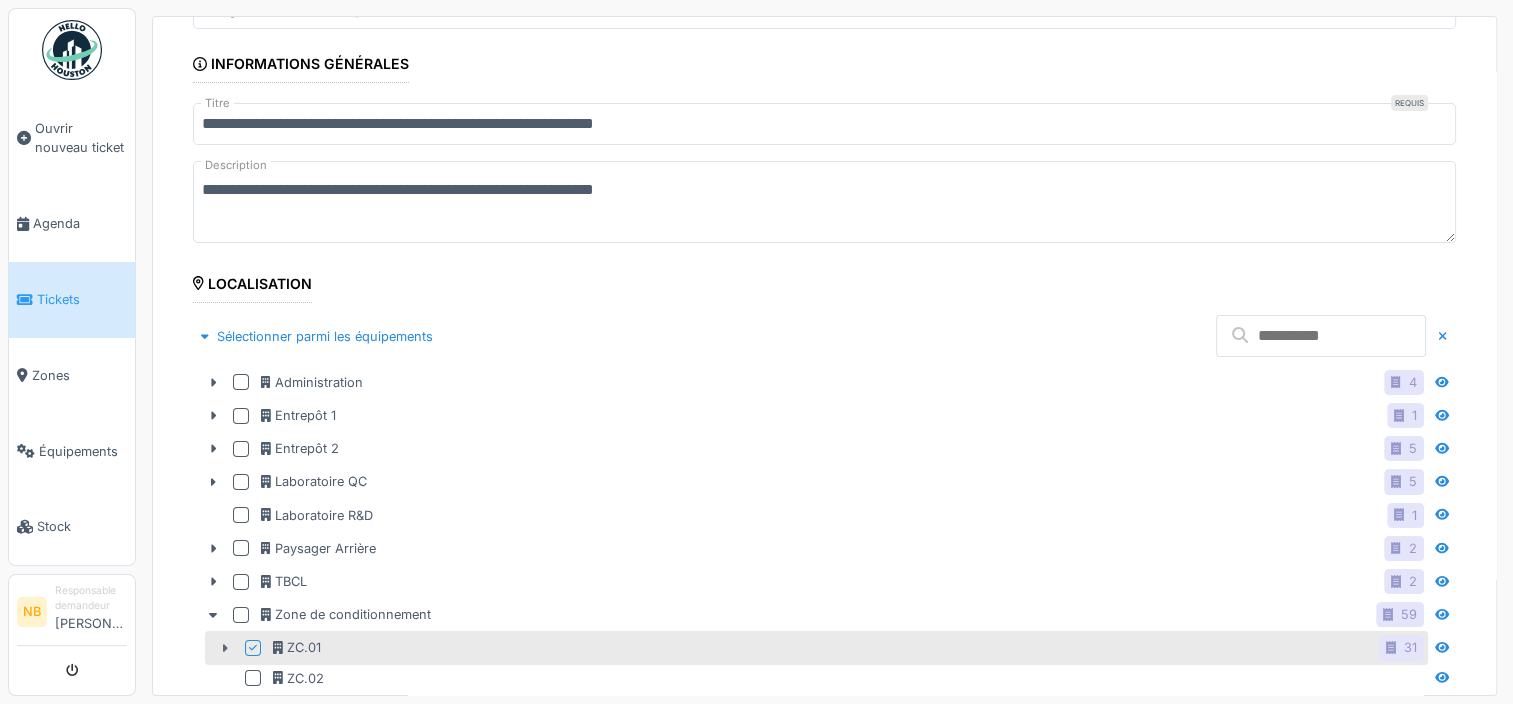 click 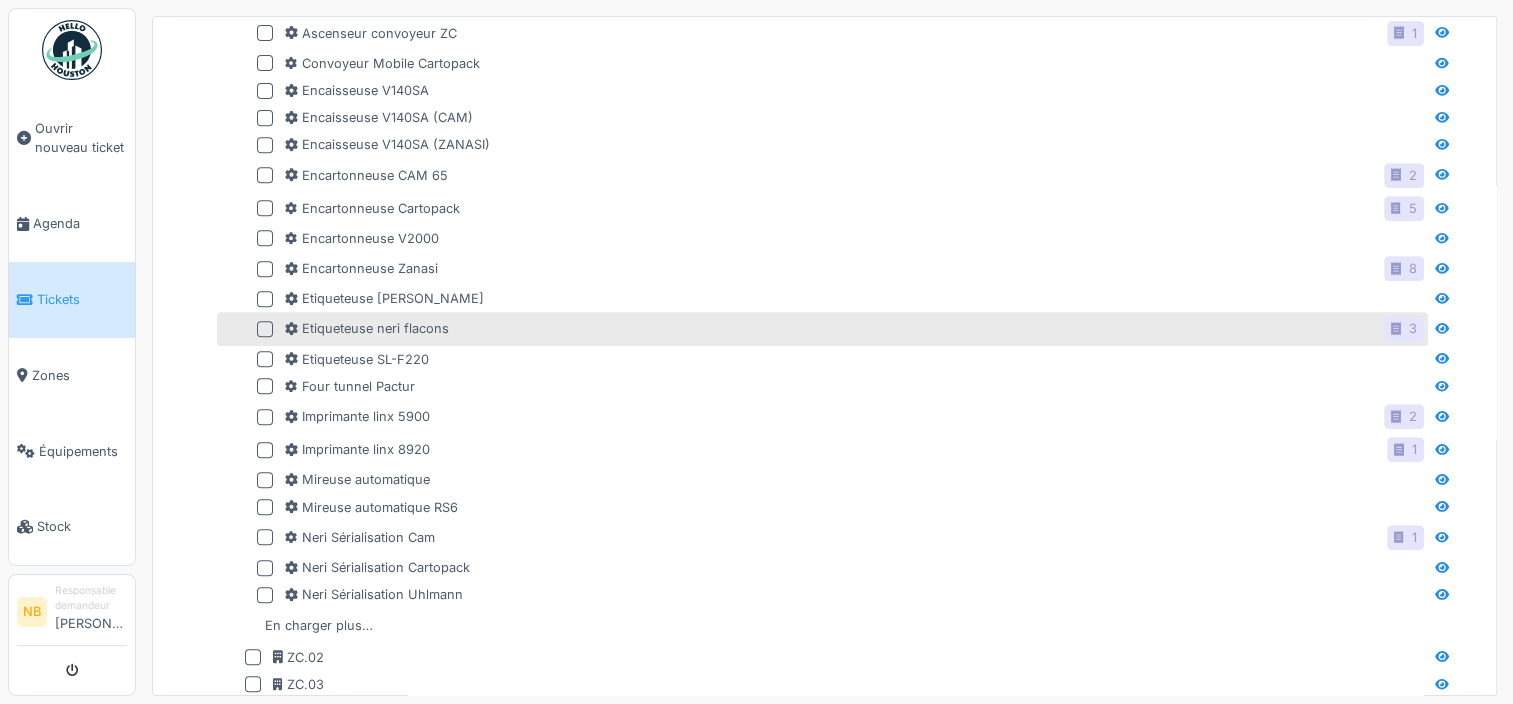 scroll, scrollTop: 900, scrollLeft: 0, axis: vertical 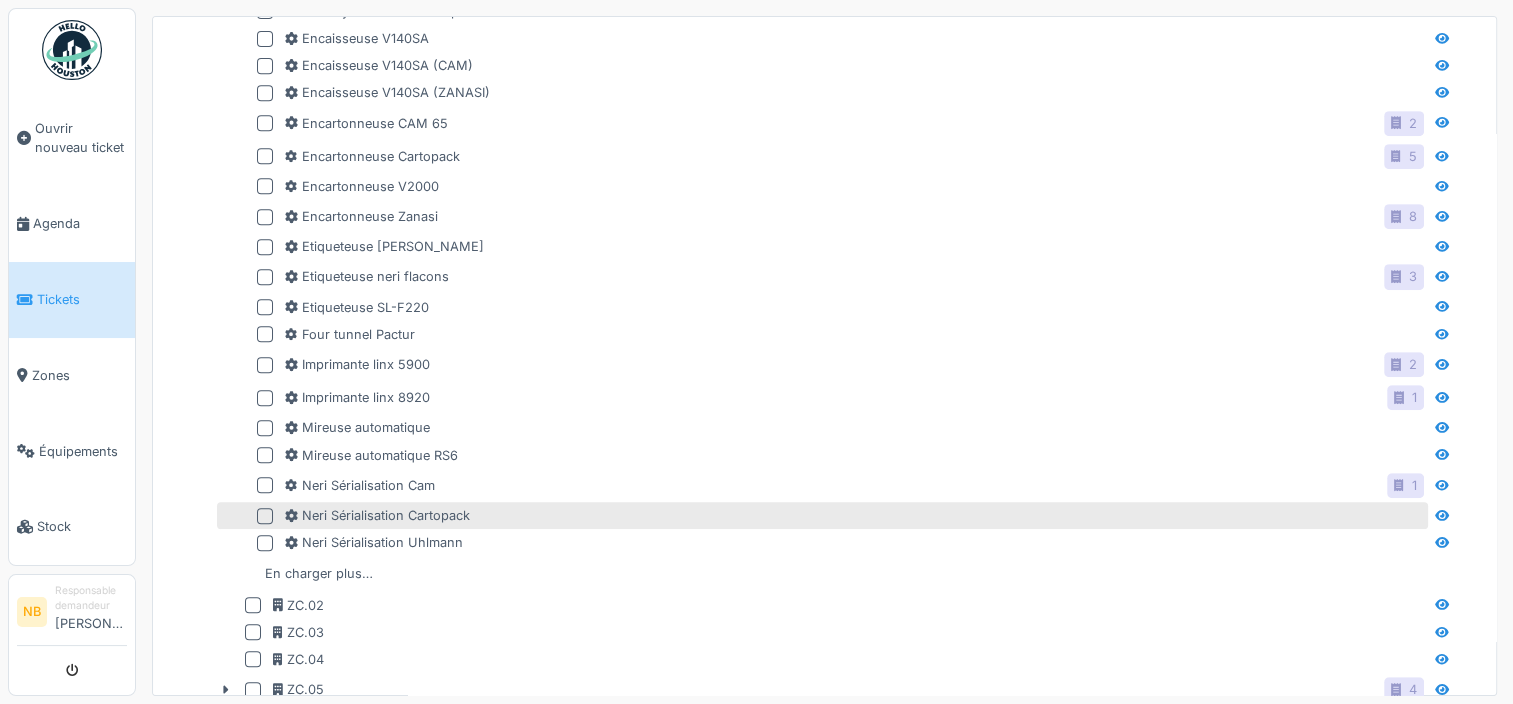 click at bounding box center (265, 516) 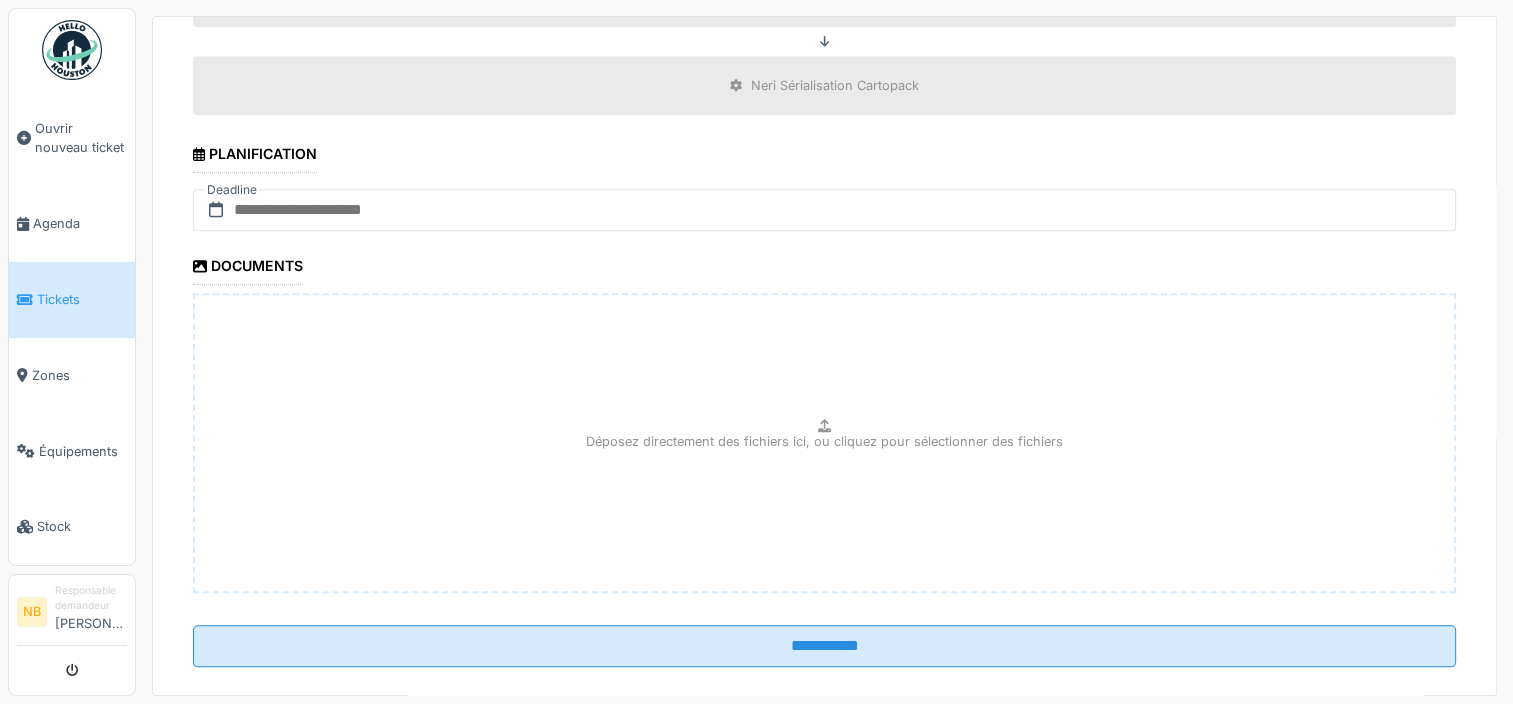 scroll, scrollTop: 2131, scrollLeft: 0, axis: vertical 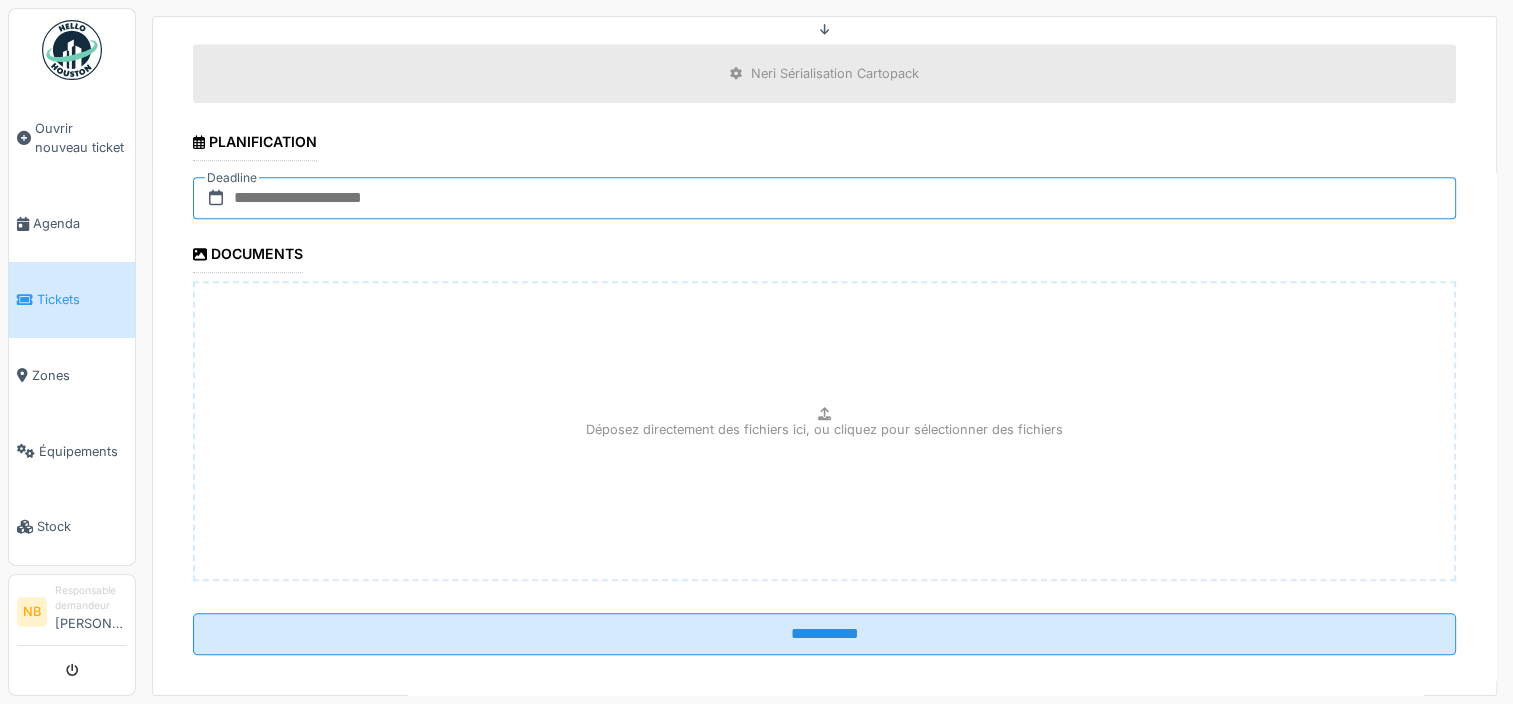 click at bounding box center (824, 198) 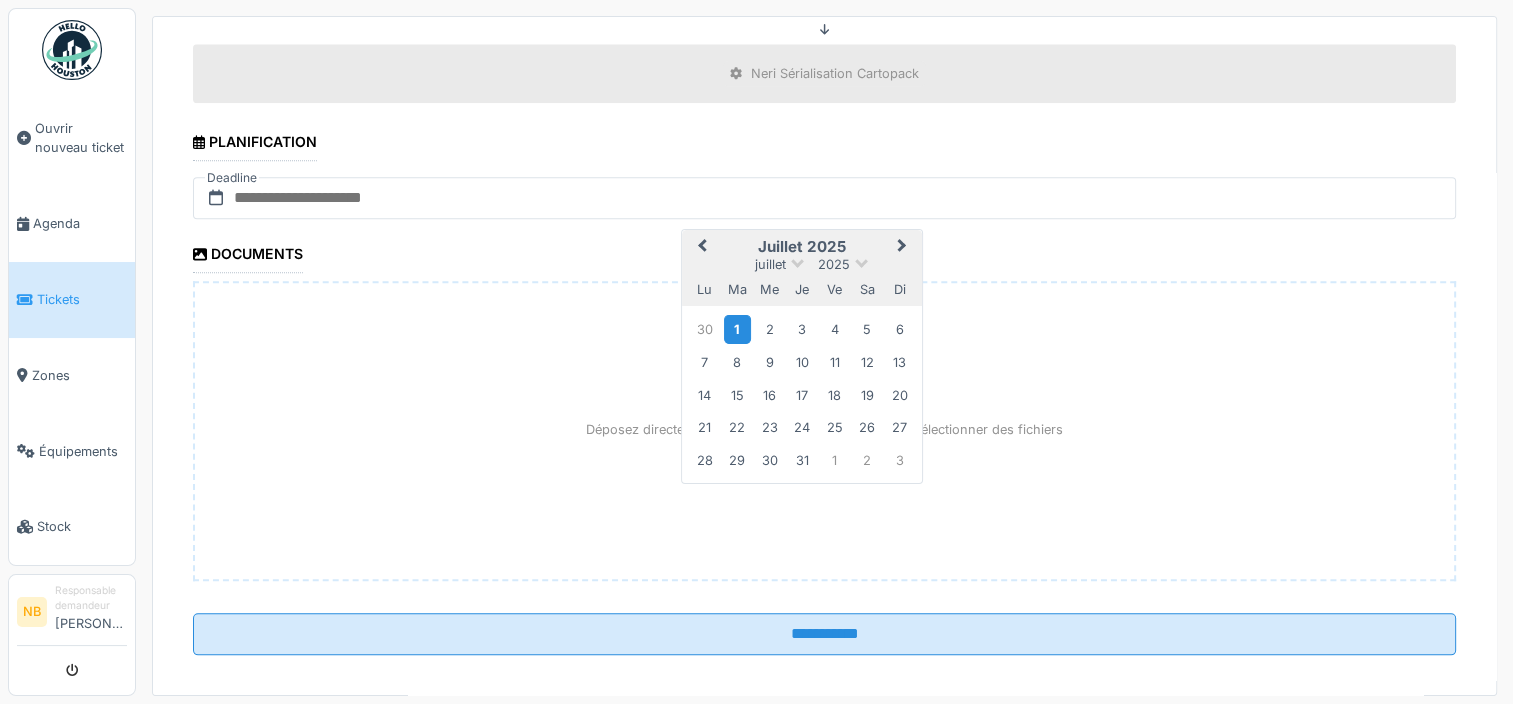 click on "1" at bounding box center [737, 328] 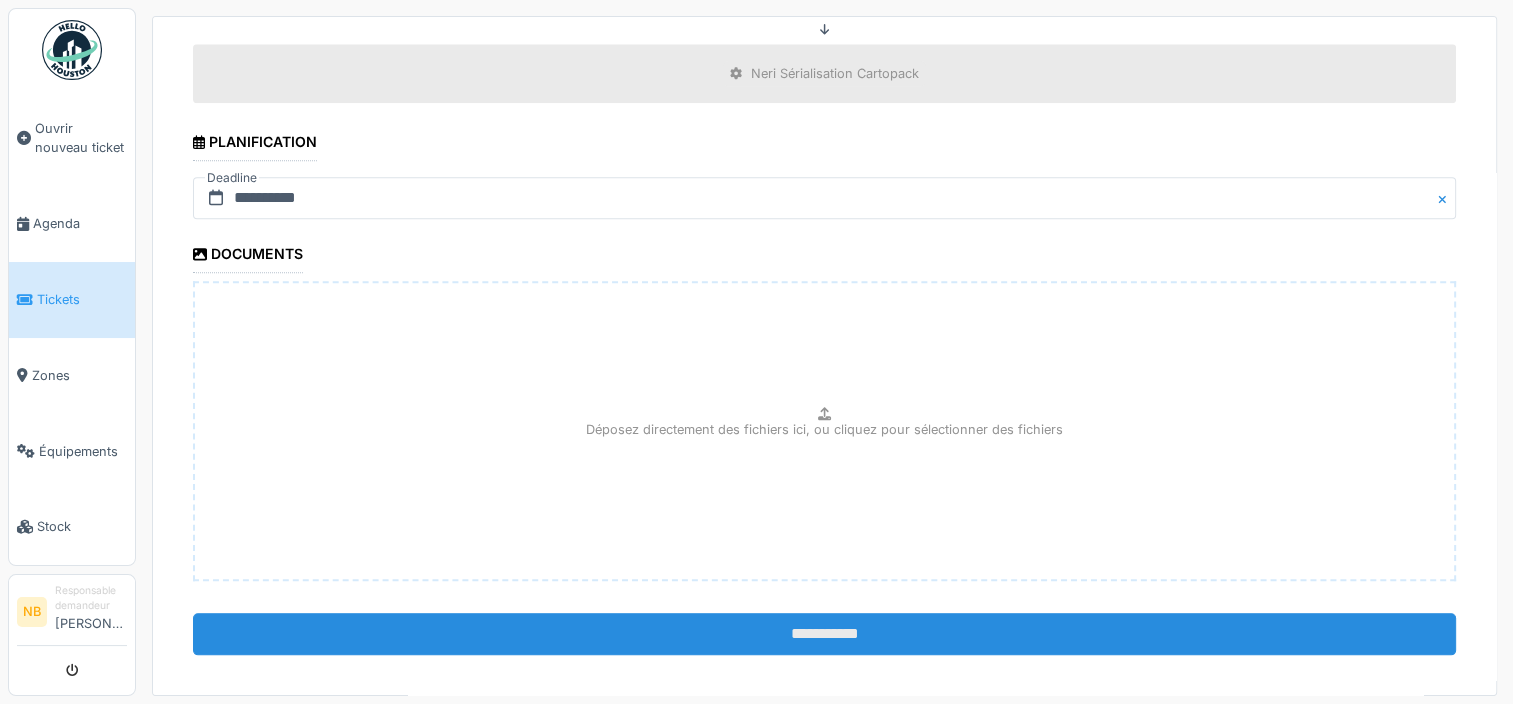 click on "**********" at bounding box center (824, 634) 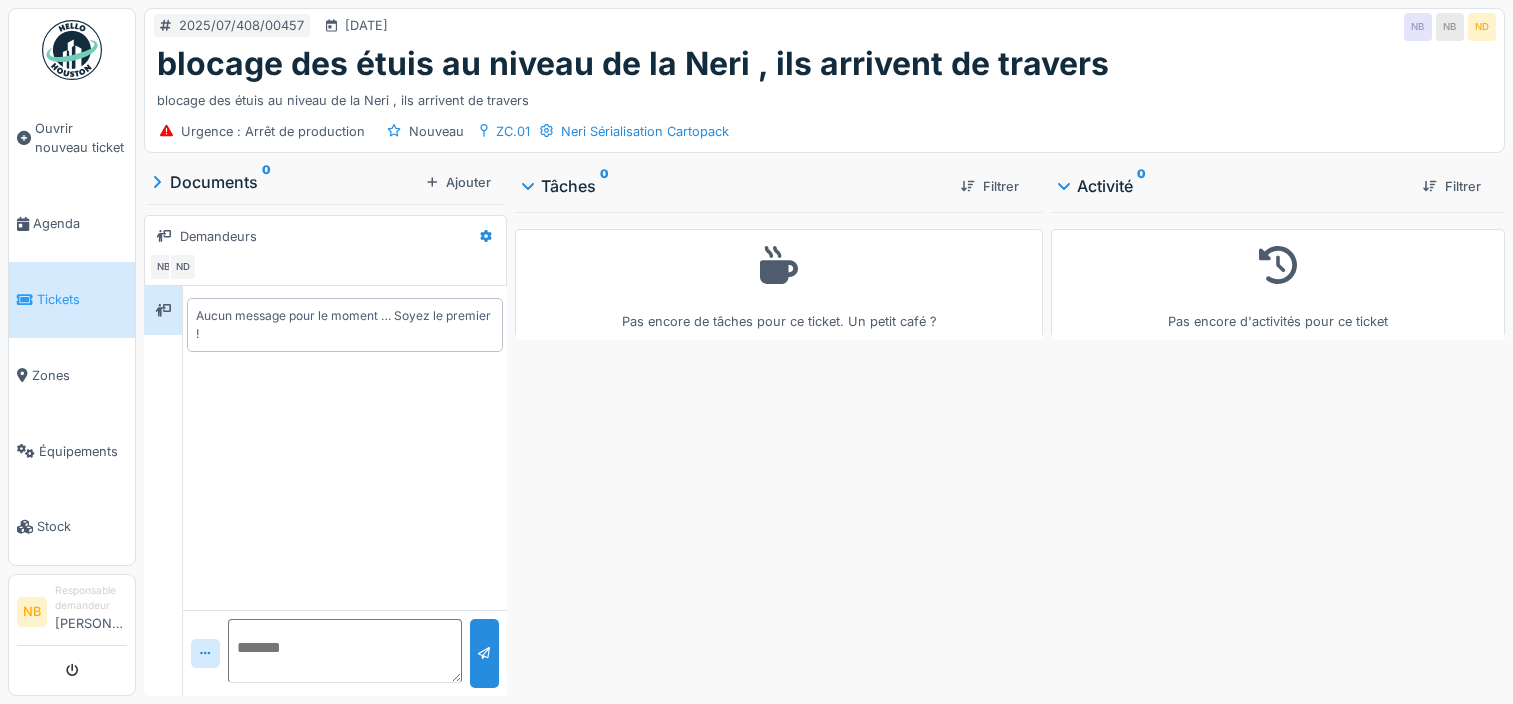 scroll, scrollTop: 0, scrollLeft: 0, axis: both 